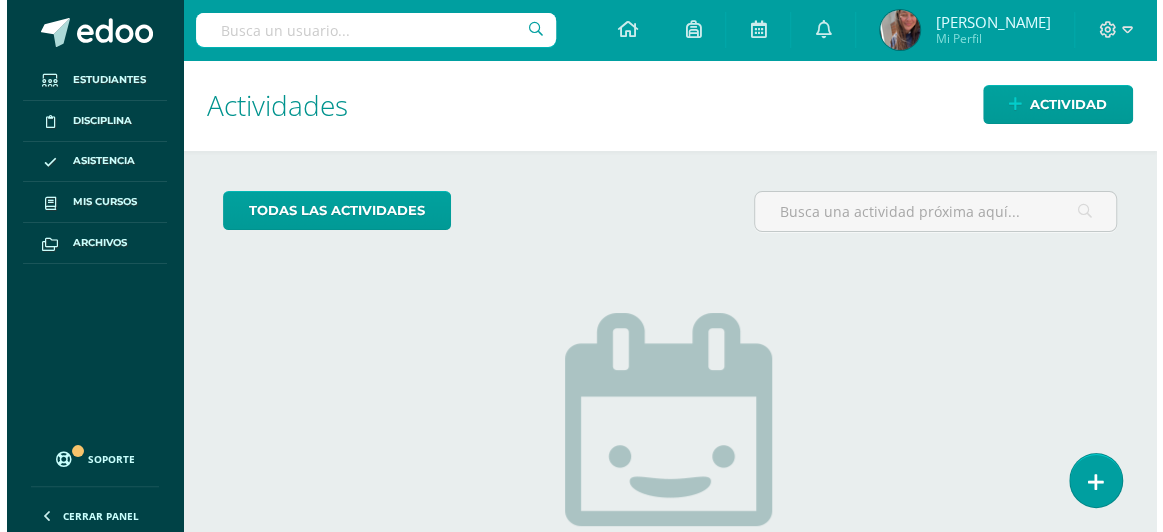 scroll, scrollTop: 0, scrollLeft: 0, axis: both 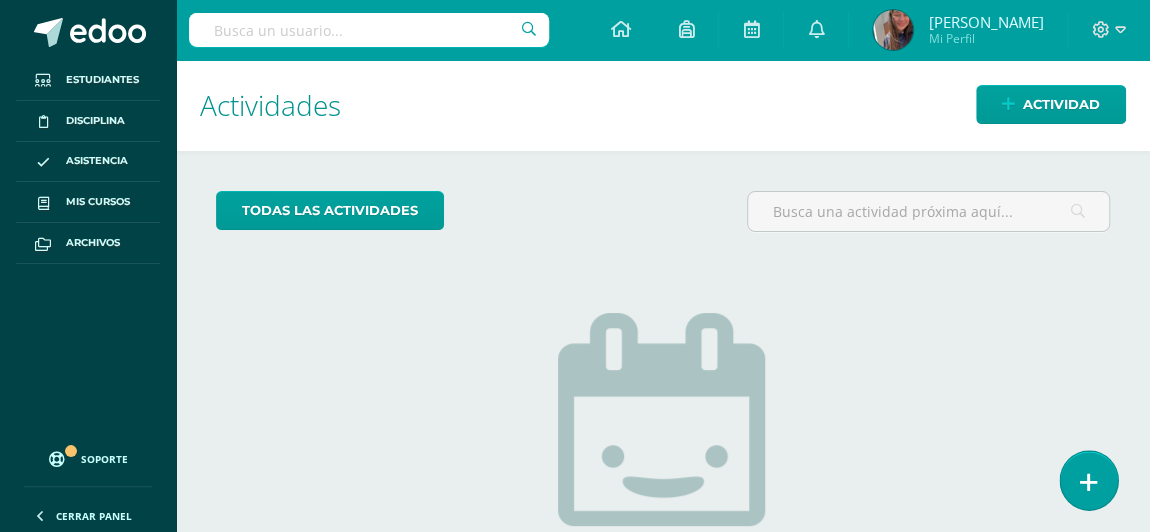 click at bounding box center [1089, 482] 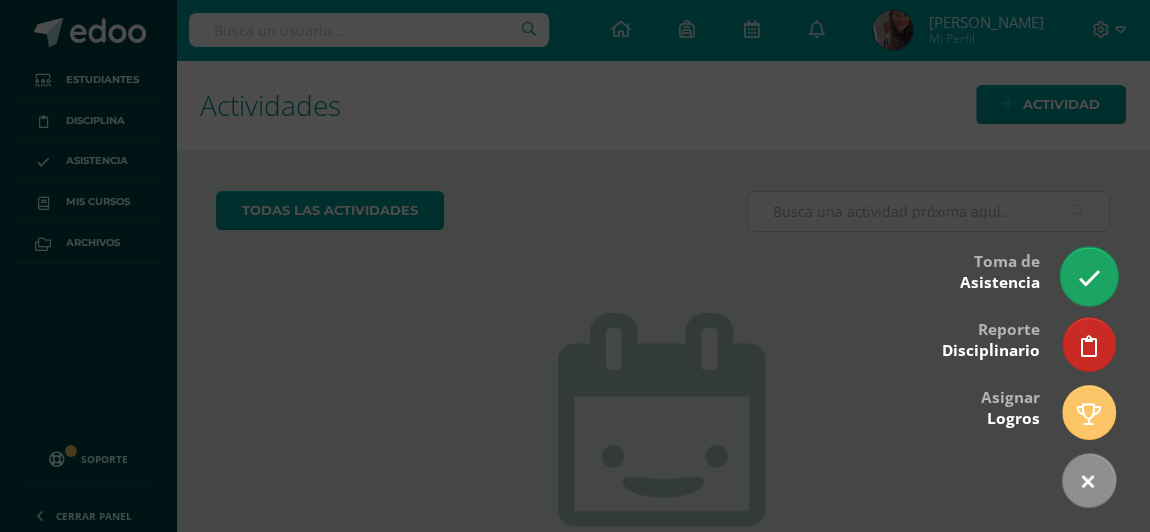 click at bounding box center [1088, 276] 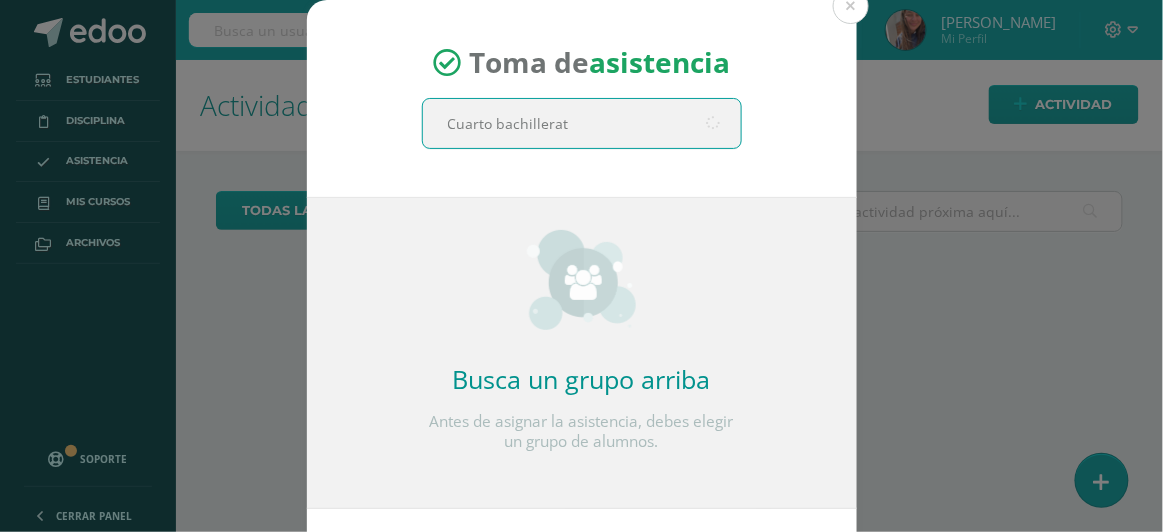 type on "Cuarto bachillerato" 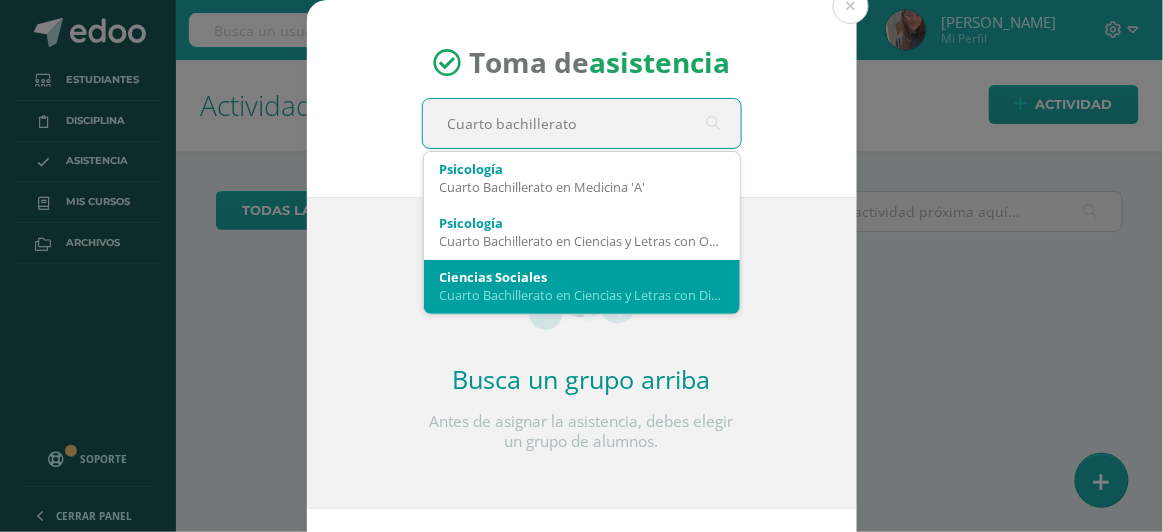 click on "Cuarto Bachillerato en Ciencias y Letras con Diplomado en Medicina 'A'" at bounding box center [582, 295] 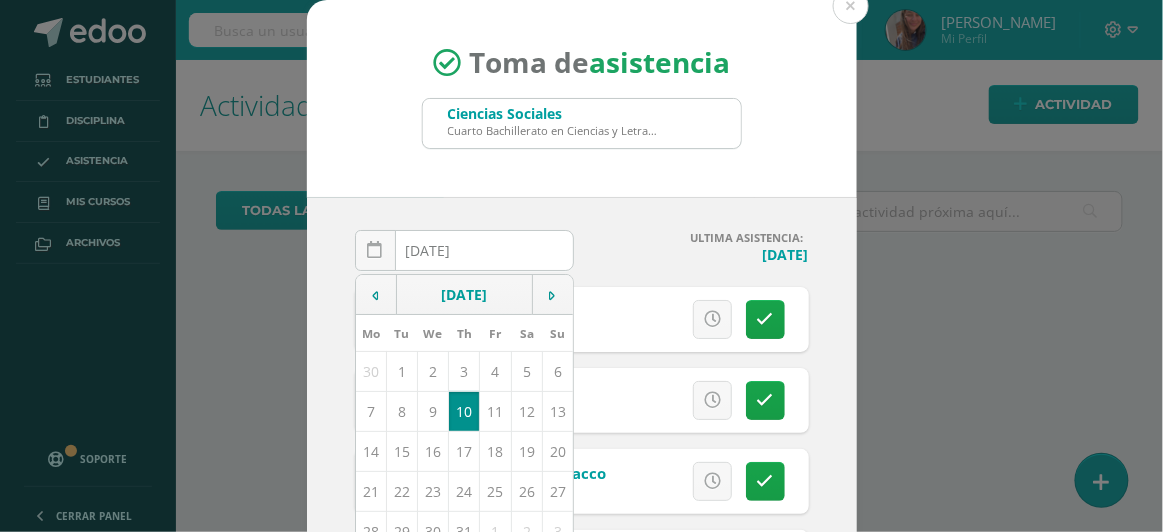 click on "Toma de  asistencia Ciencias Sociales Cuarto Bachillerato en Ciencias y Letras con Diplomado en Medicina 'A' Cuarto bachillerato" at bounding box center [582, 98] 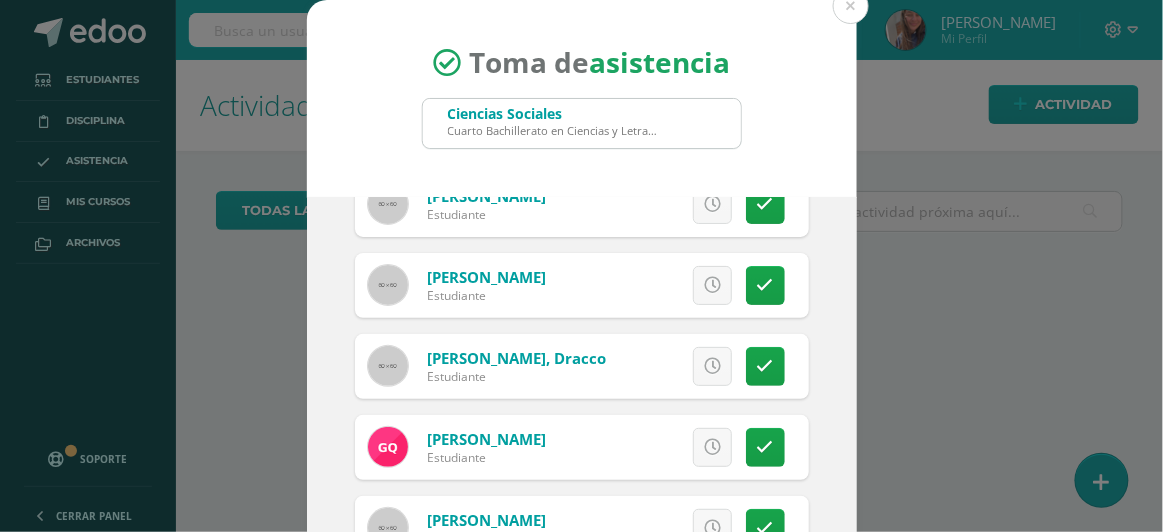 scroll, scrollTop: 135, scrollLeft: 0, axis: vertical 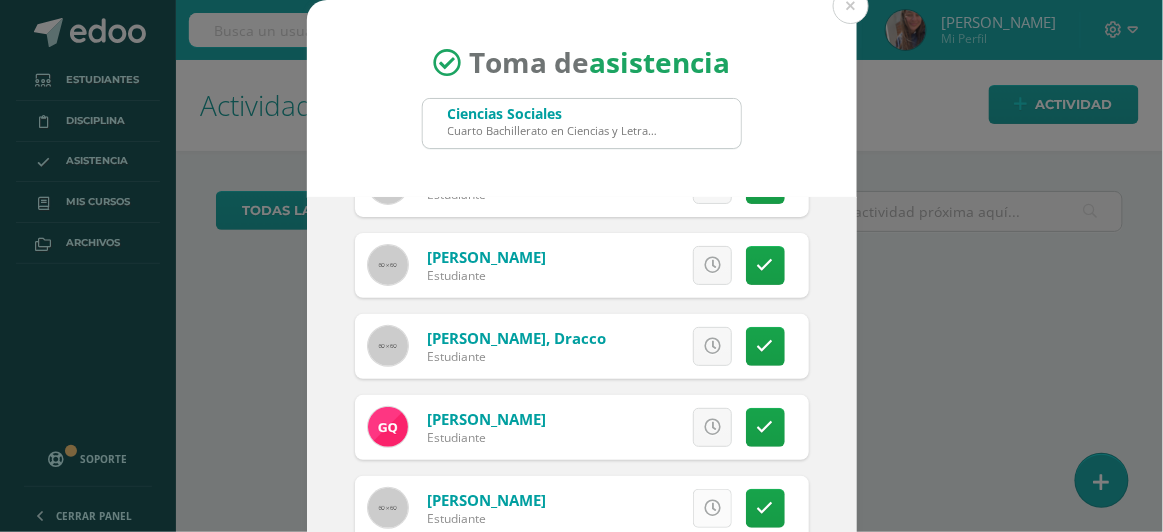 click at bounding box center (712, 508) 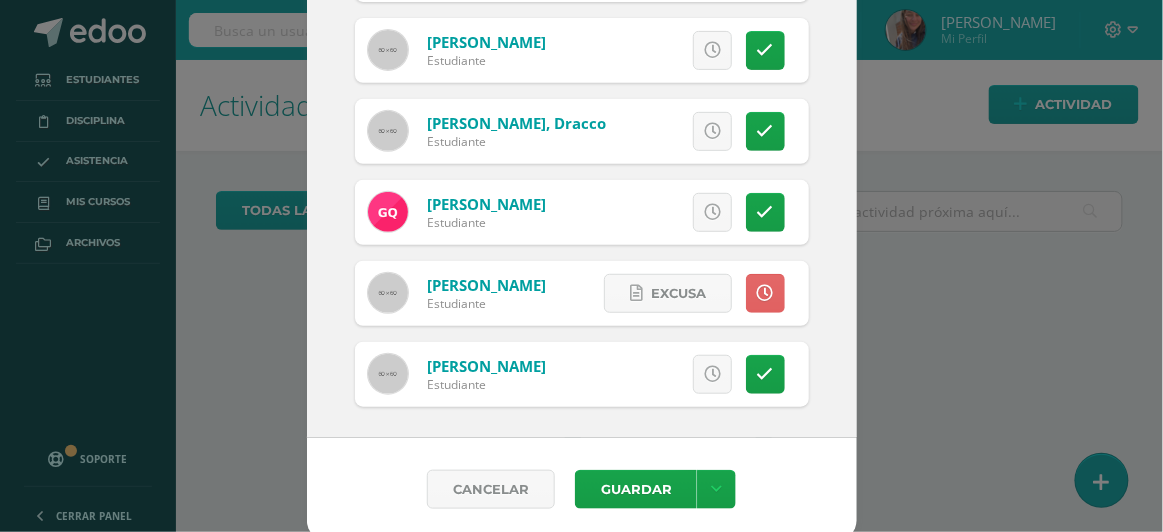 scroll, scrollTop: 221, scrollLeft: 0, axis: vertical 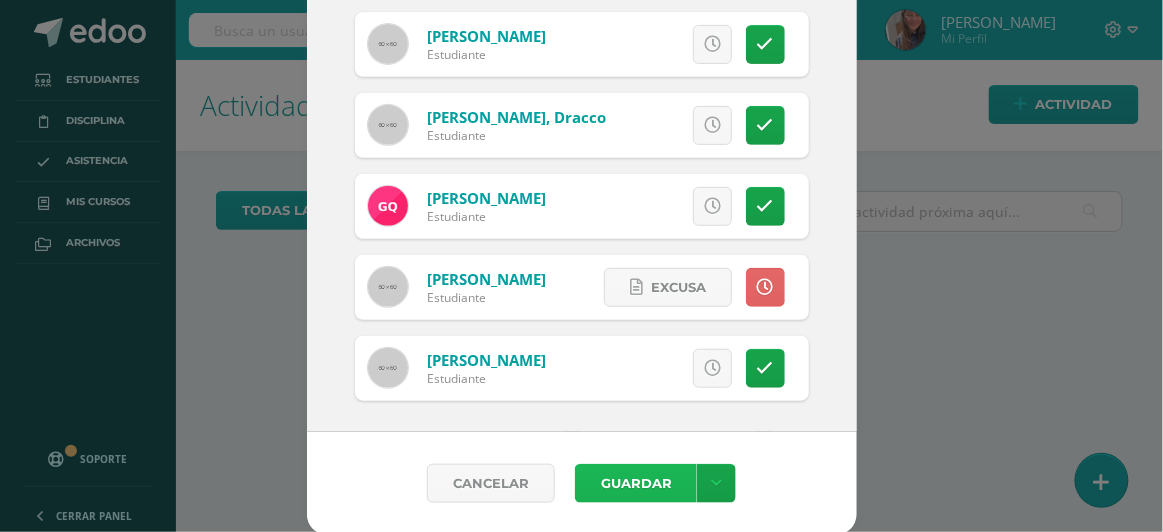 click on "Guardar" at bounding box center [636, 483] 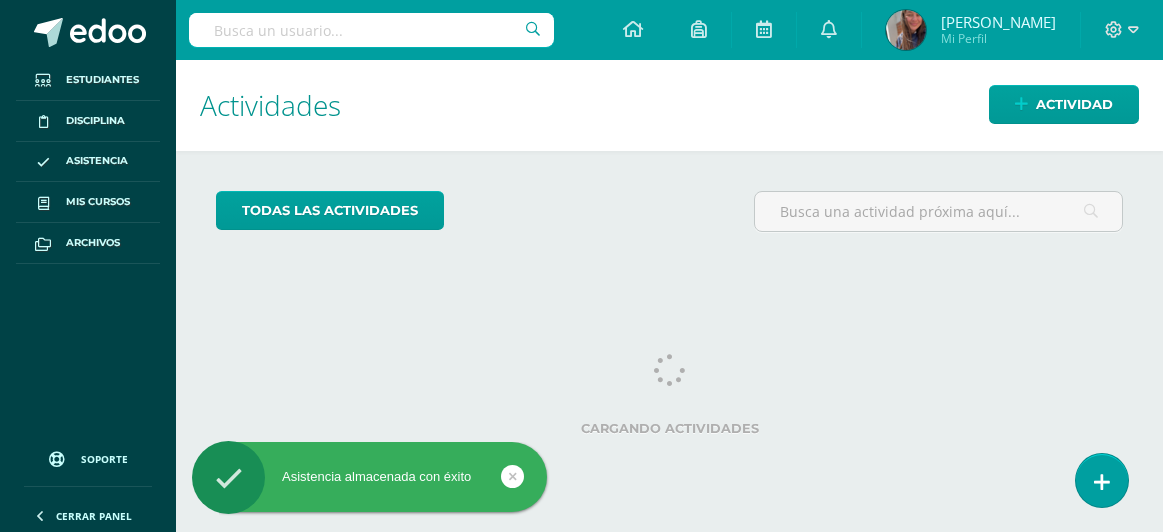 scroll, scrollTop: 0, scrollLeft: 0, axis: both 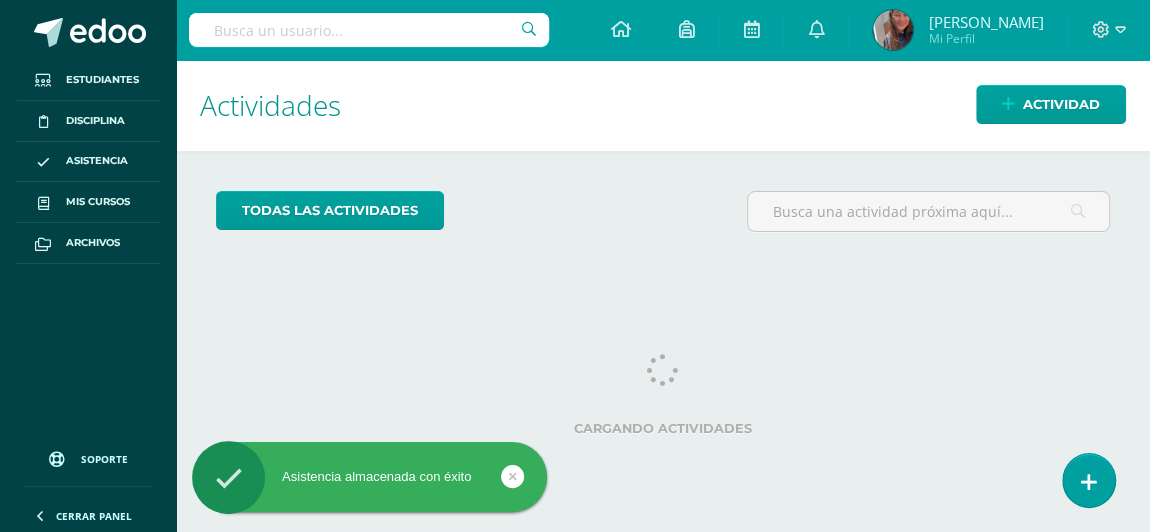 click on "Actividades Actividad
todas las Actividades
No tienes actividades
Échale un vistazo a los demás períodos o  sal y disfruta del sol Cargando actividades No hay más resultados" at bounding box center [663, 296] 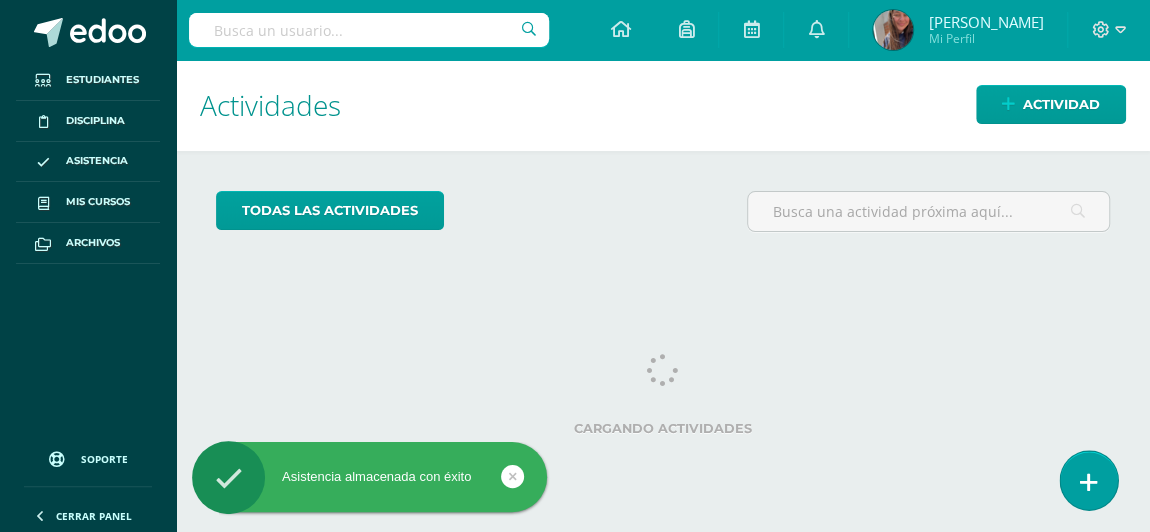 click at bounding box center (1089, 482) 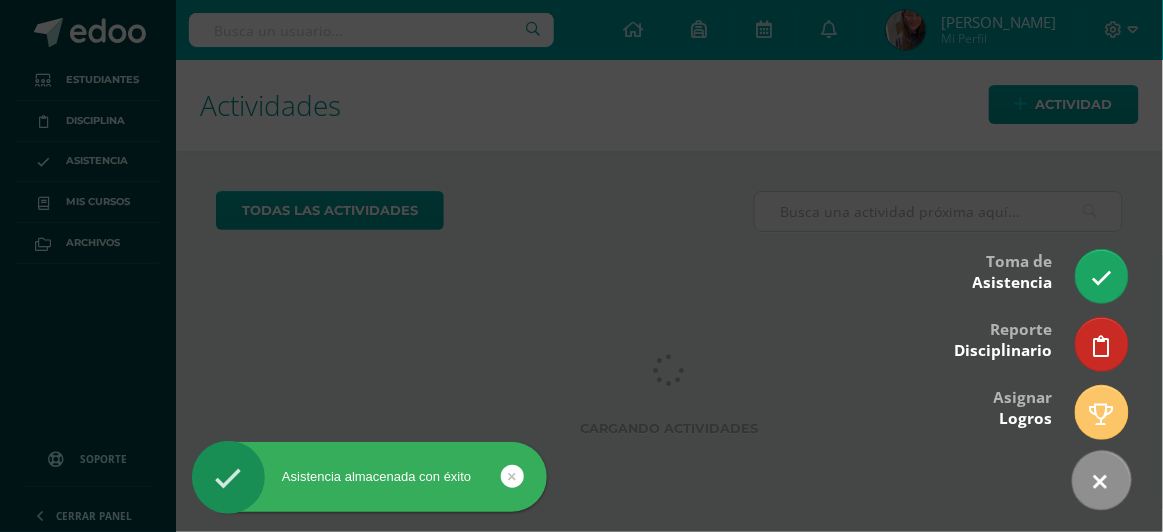 scroll, scrollTop: 0, scrollLeft: 0, axis: both 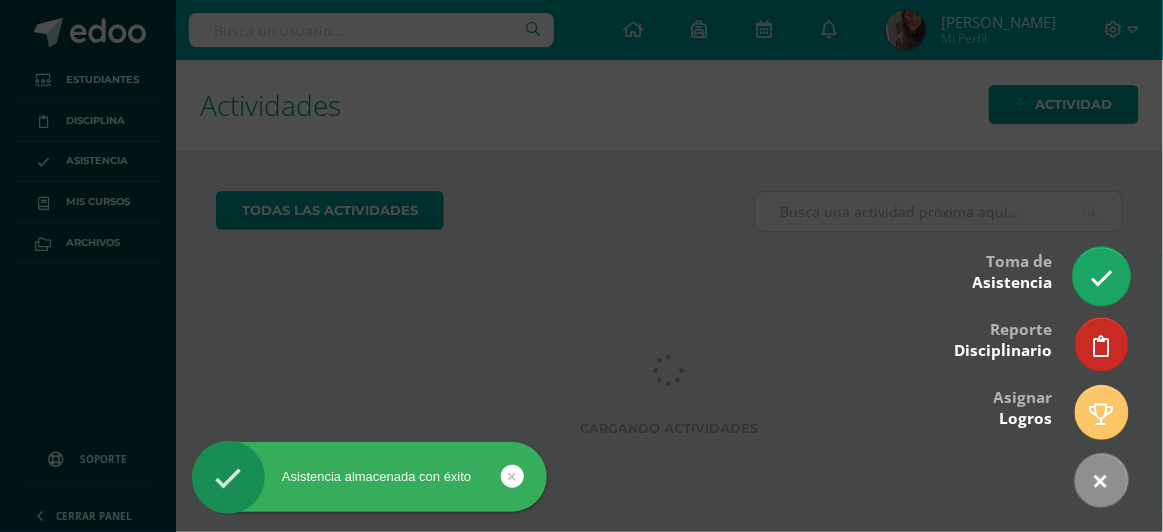 click at bounding box center (1101, 276) 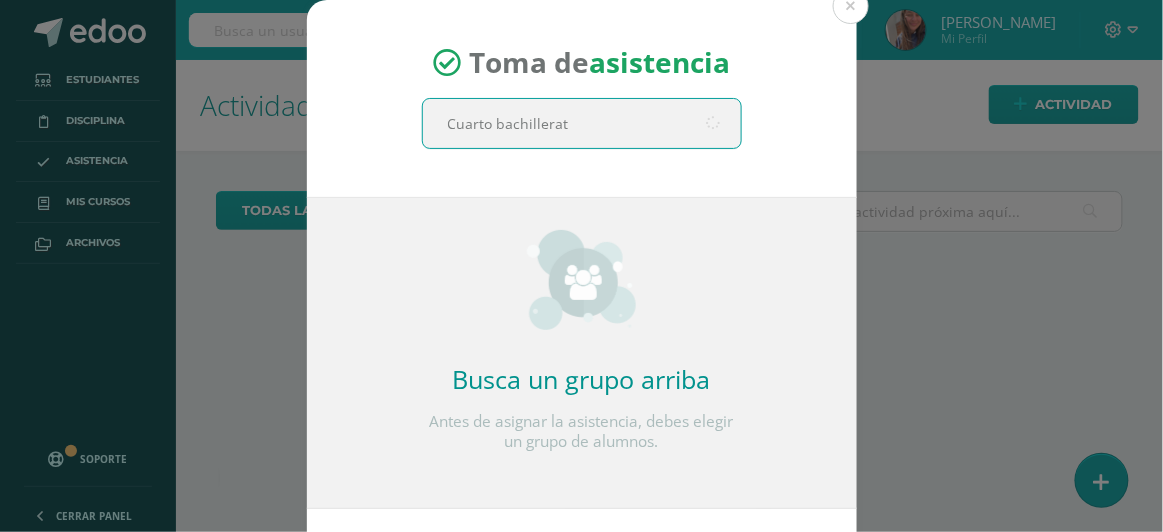 type on "Cuarto bachillerato" 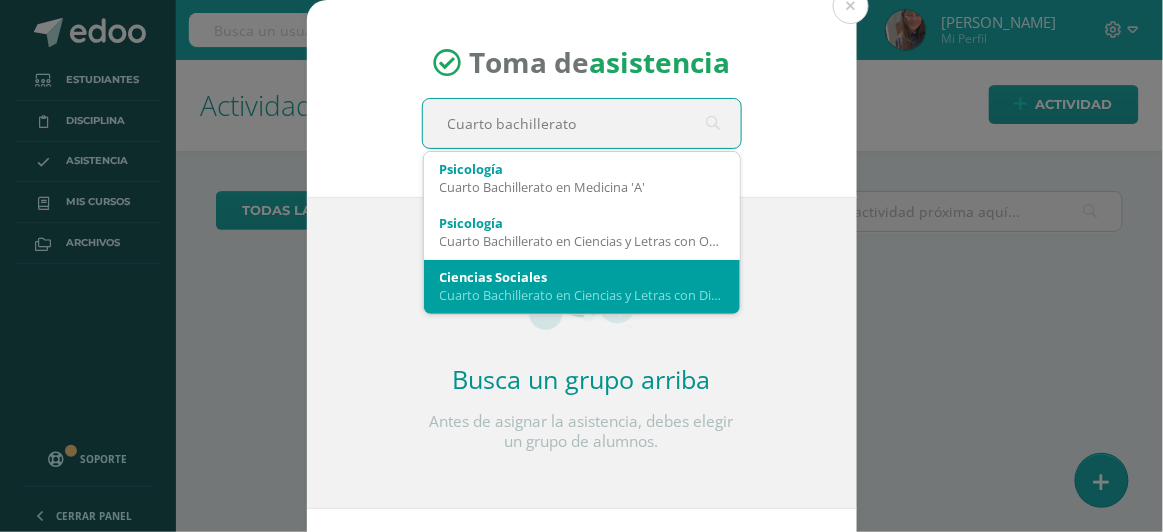 scroll, scrollTop: 90, scrollLeft: 0, axis: vertical 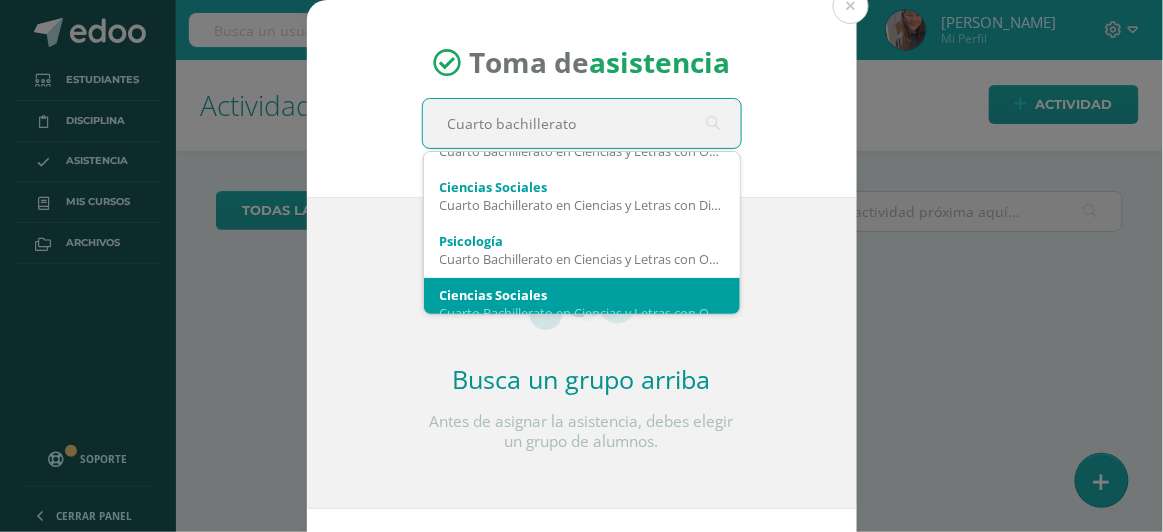 click on "Ciencias Sociales" at bounding box center [582, 295] 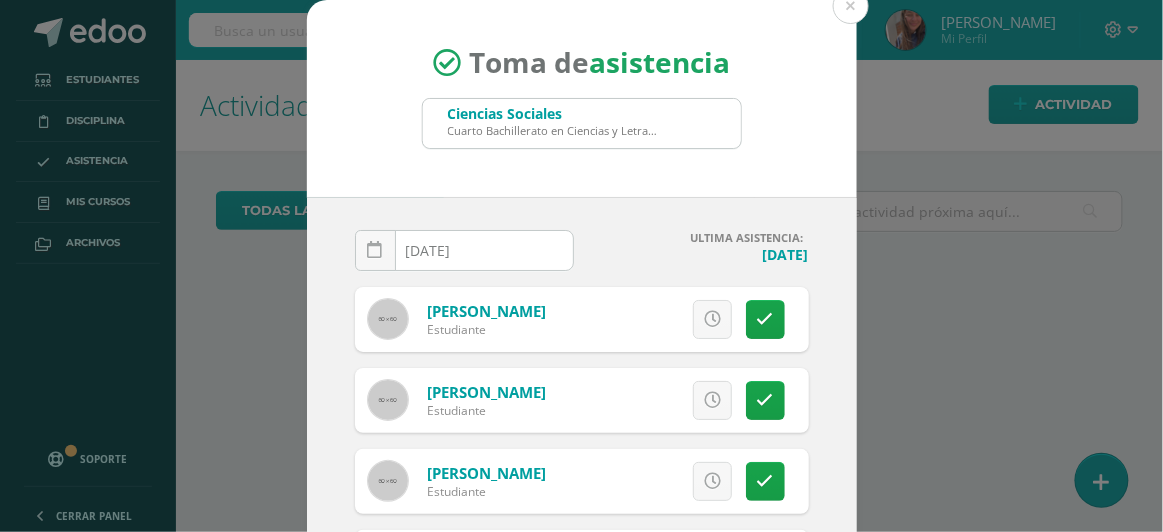 scroll, scrollTop: 55, scrollLeft: 0, axis: vertical 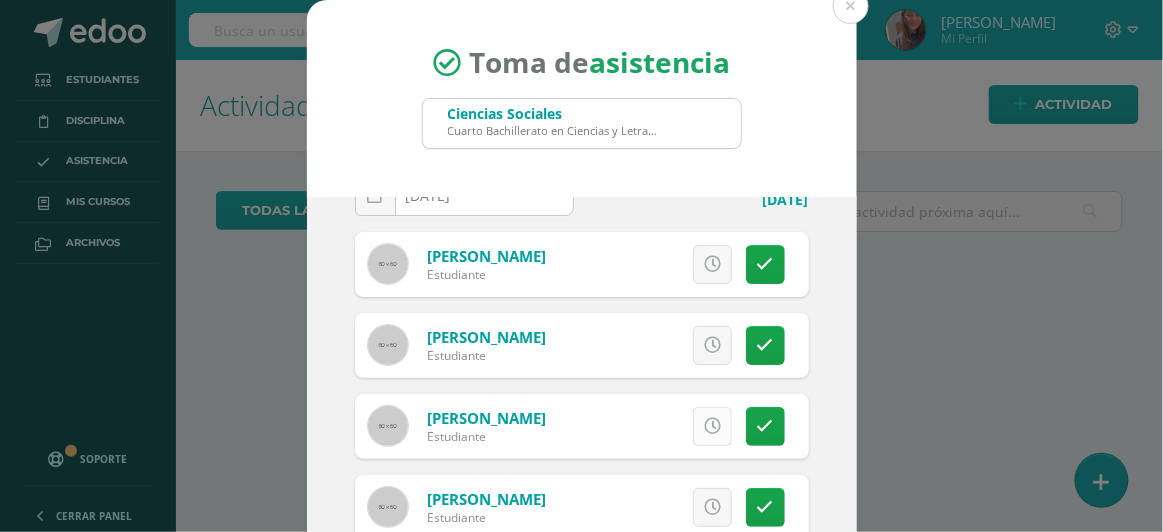 click at bounding box center (712, 426) 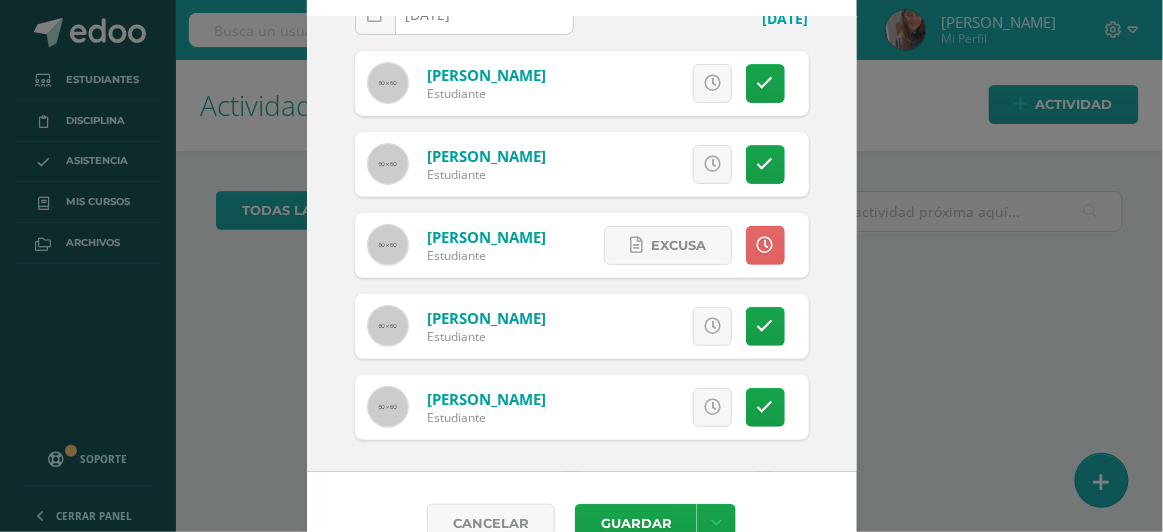 scroll, scrollTop: 221, scrollLeft: 0, axis: vertical 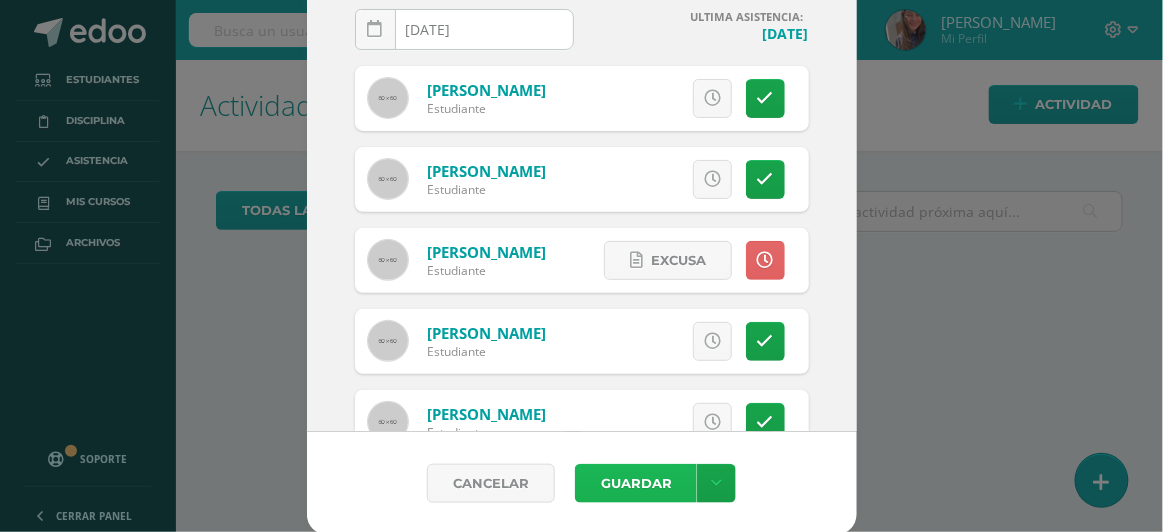 click on "Guardar" 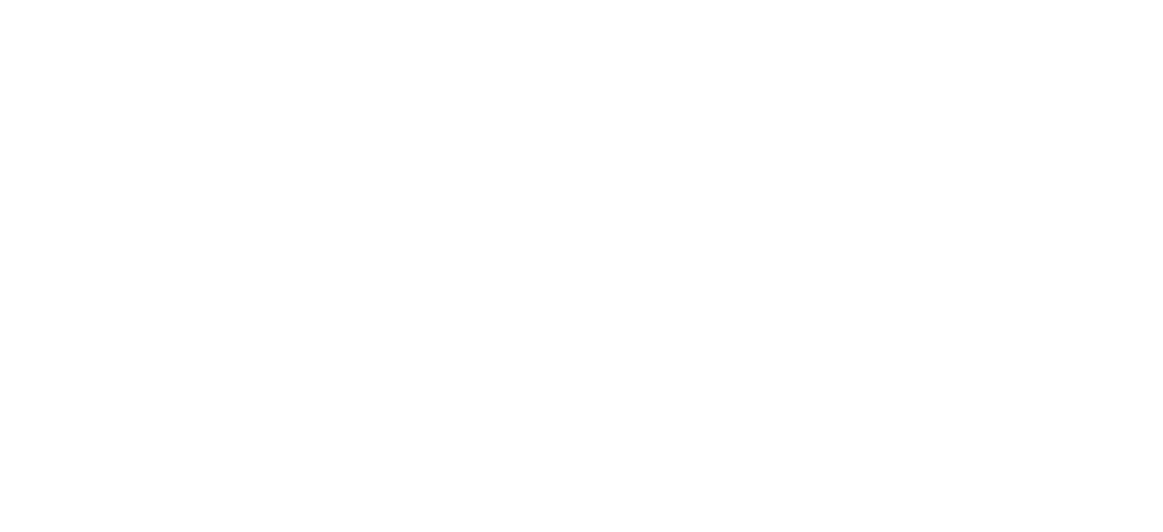scroll, scrollTop: 0, scrollLeft: 0, axis: both 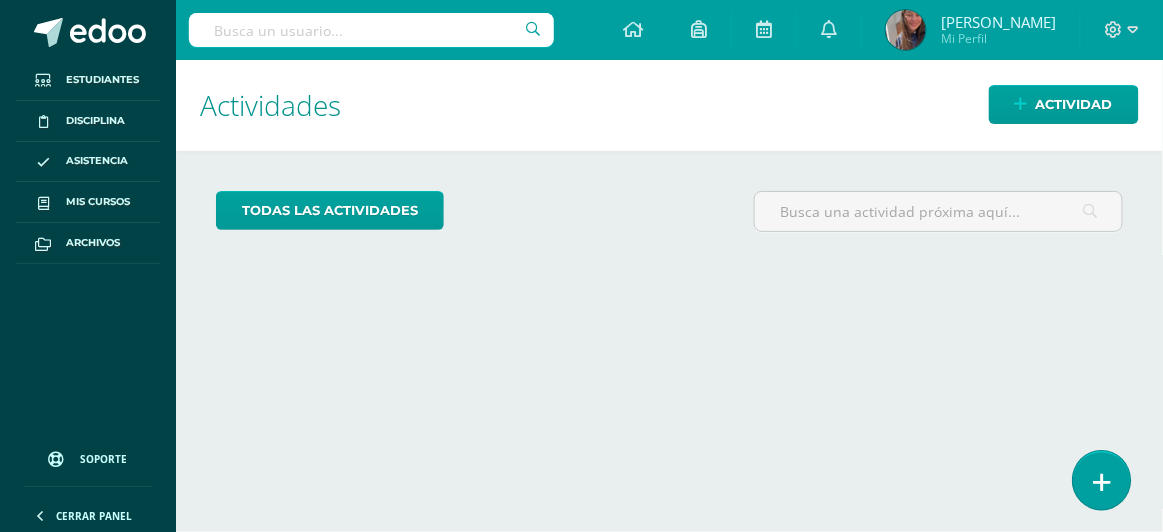 click at bounding box center (1101, 480) 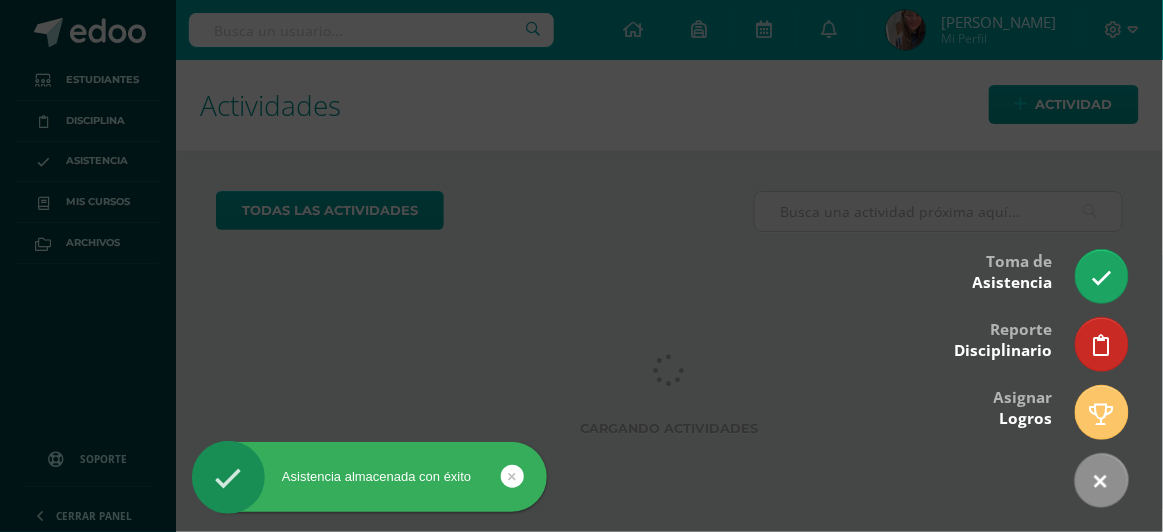 scroll, scrollTop: 0, scrollLeft: 0, axis: both 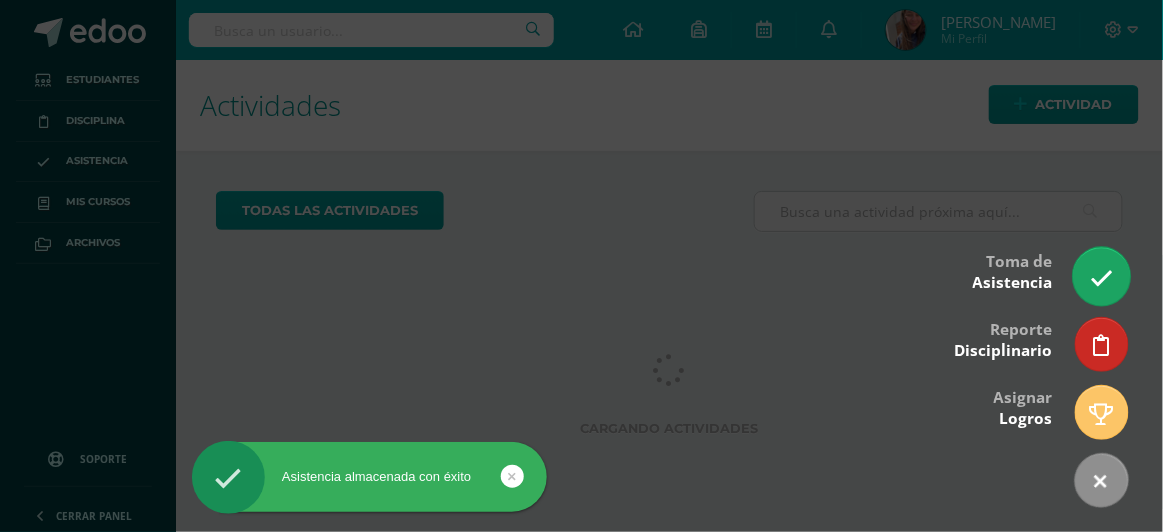 click at bounding box center [1101, 276] 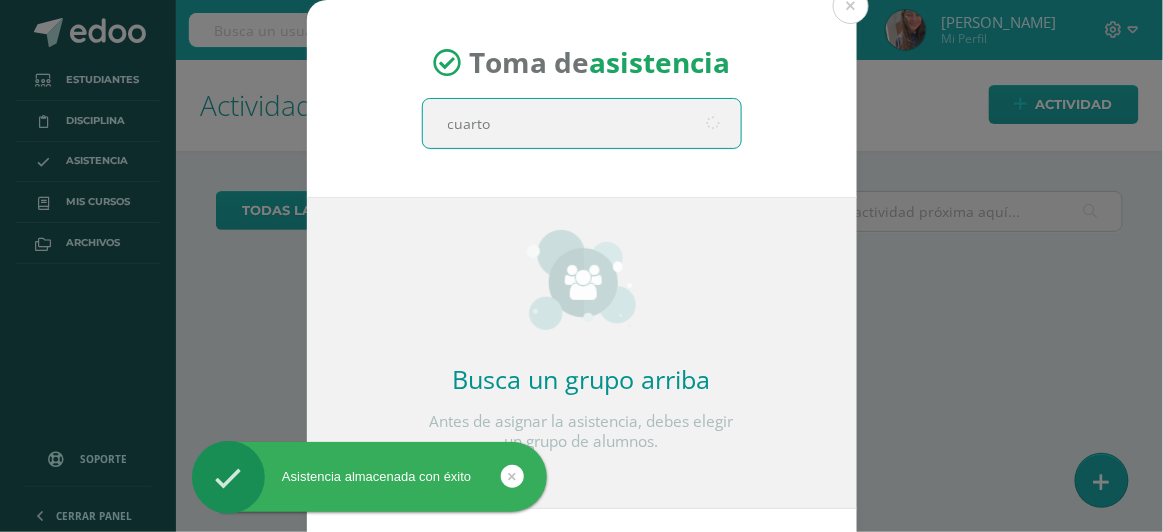type on "cuarto" 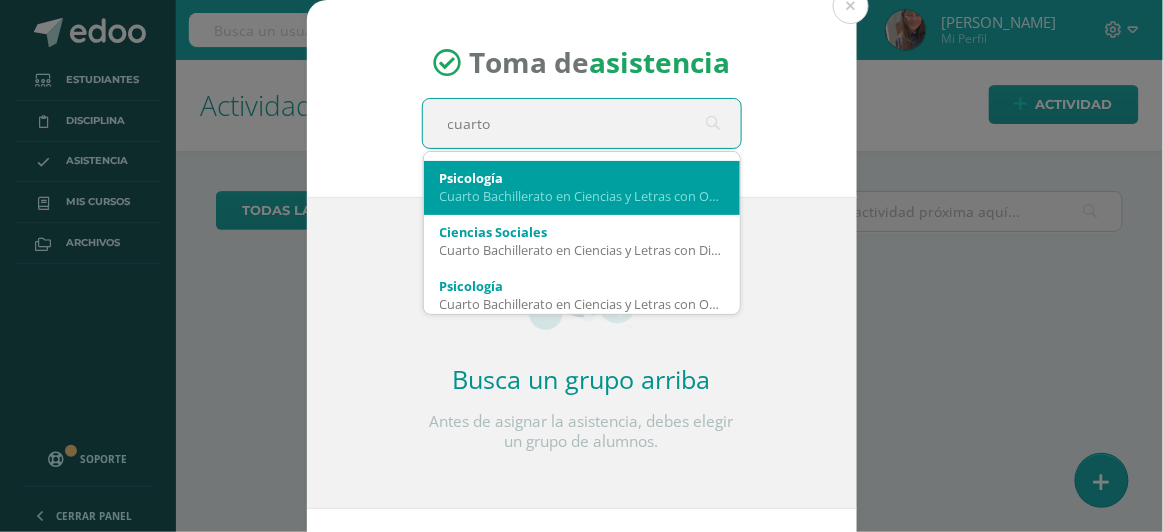 scroll, scrollTop: 181, scrollLeft: 0, axis: vertical 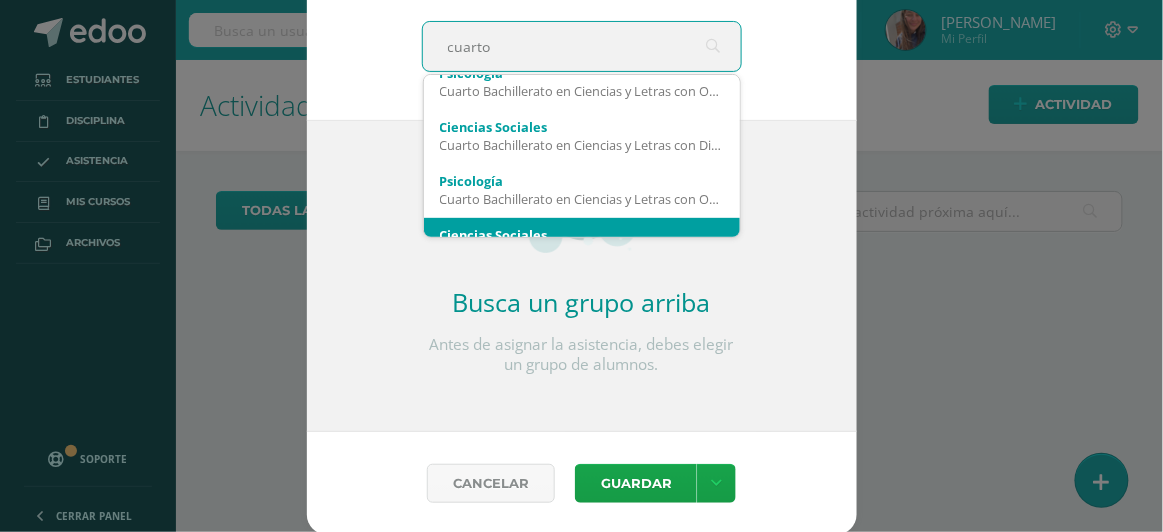 click on "Ciencias Sociales" at bounding box center (582, 235) 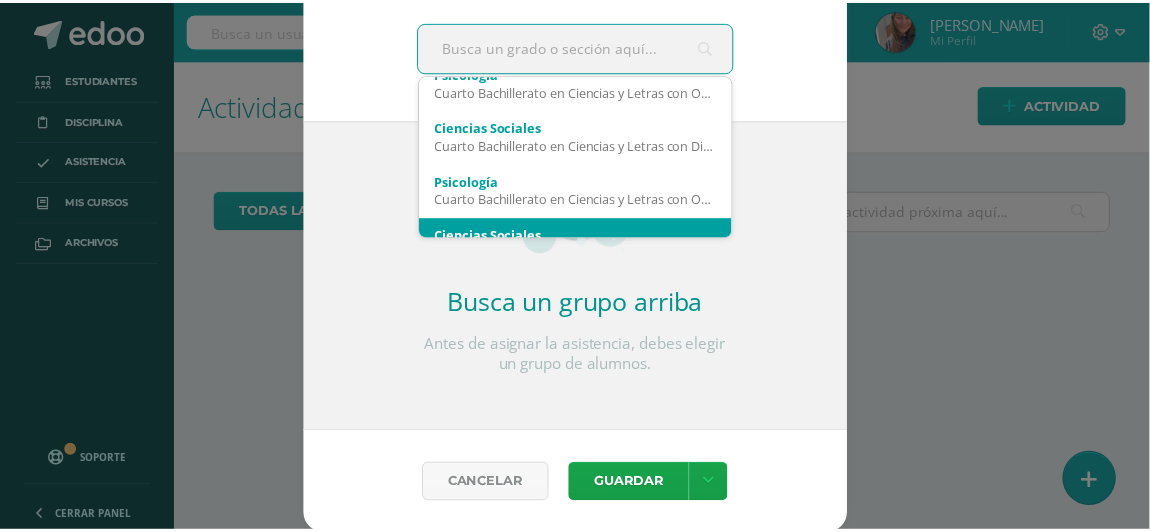 scroll, scrollTop: 0, scrollLeft: 0, axis: both 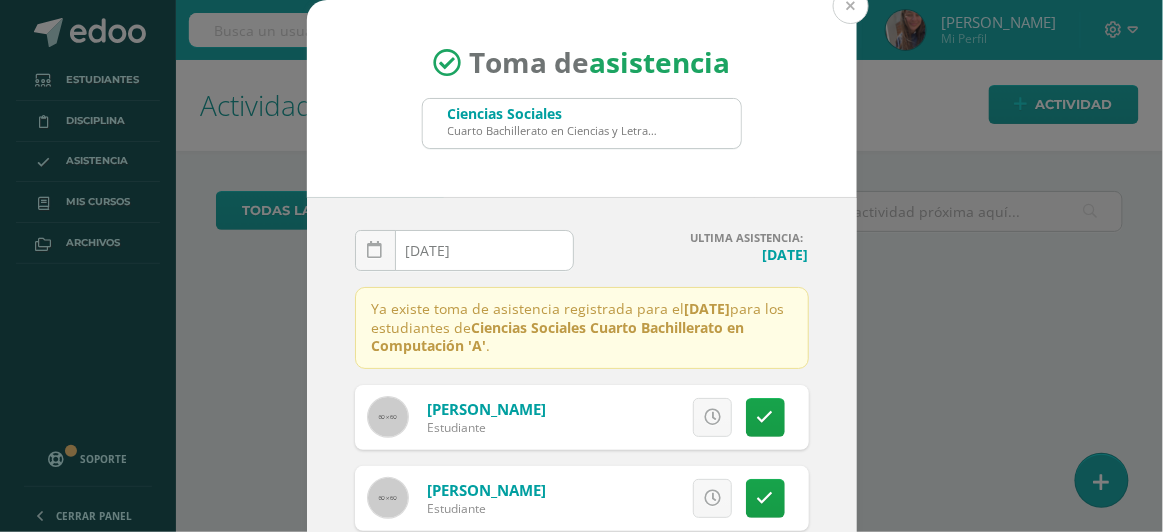 click at bounding box center [851, 6] 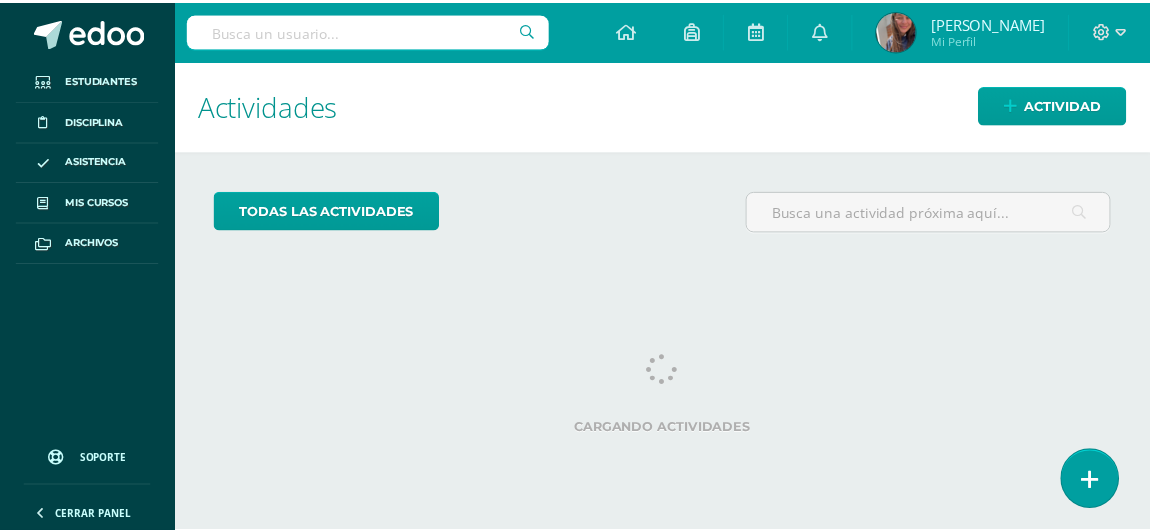 scroll, scrollTop: 0, scrollLeft: 0, axis: both 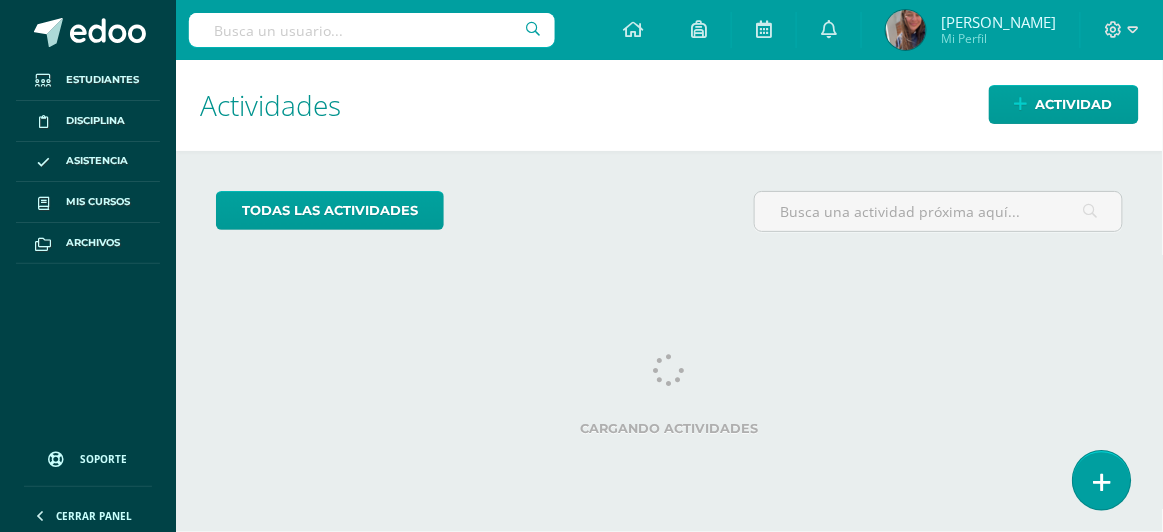 click at bounding box center [1101, 480] 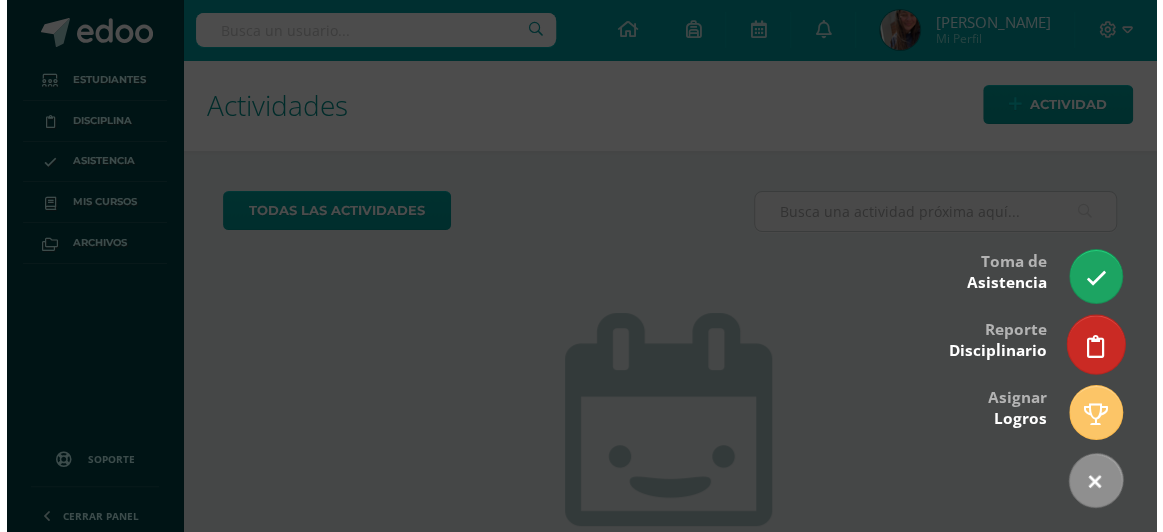 scroll, scrollTop: 0, scrollLeft: 0, axis: both 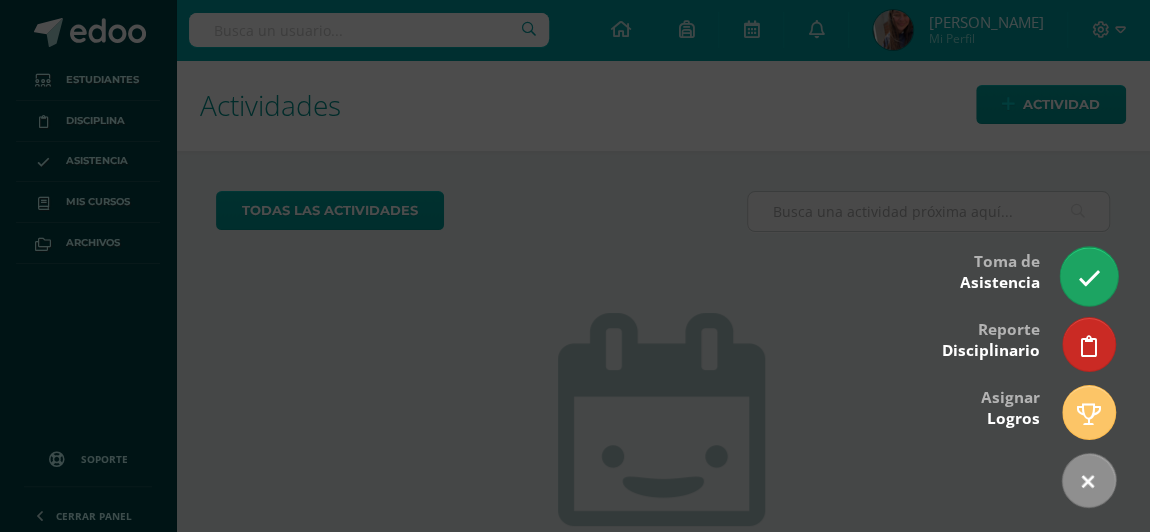 click at bounding box center (1088, 278) 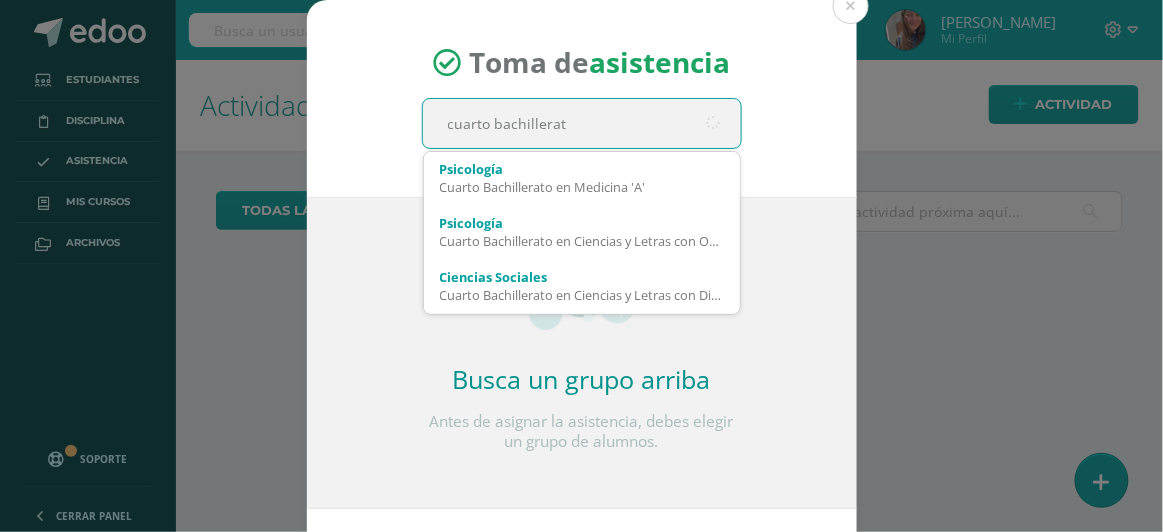 type on "cuarto bachillerato" 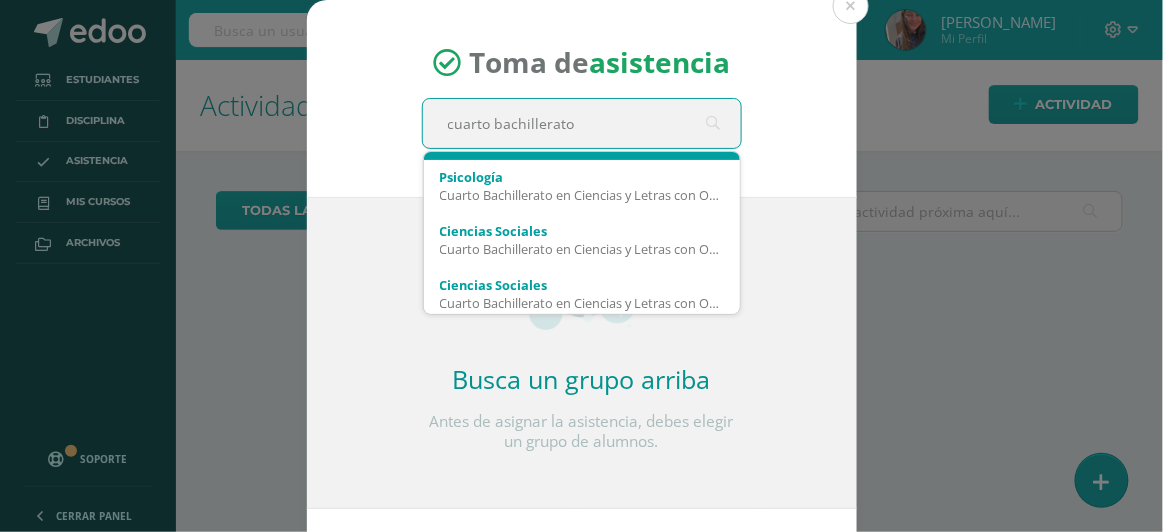 scroll, scrollTop: 161, scrollLeft: 0, axis: vertical 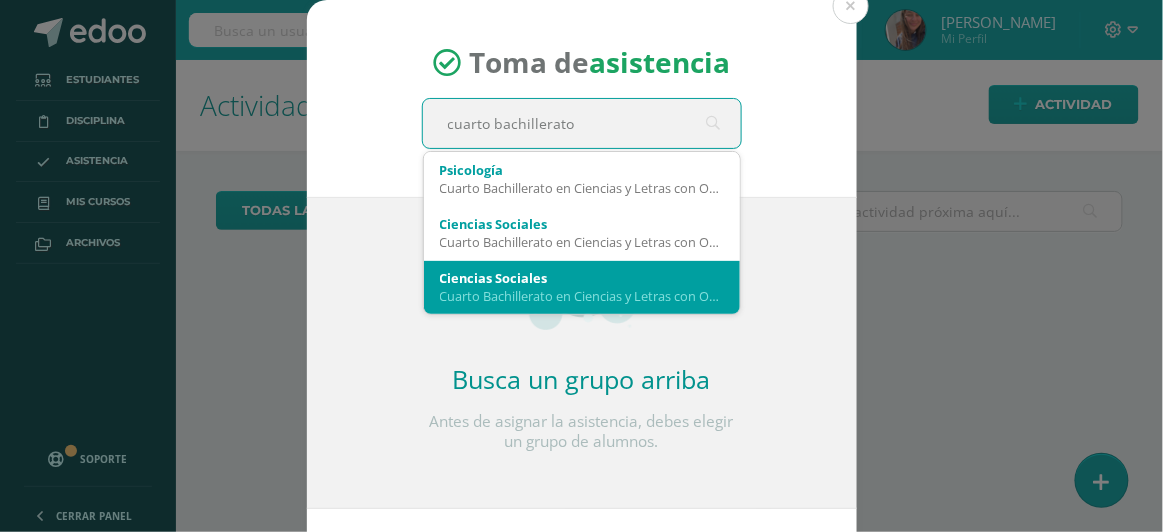 click on "Ciencias Sociales" at bounding box center (582, 278) 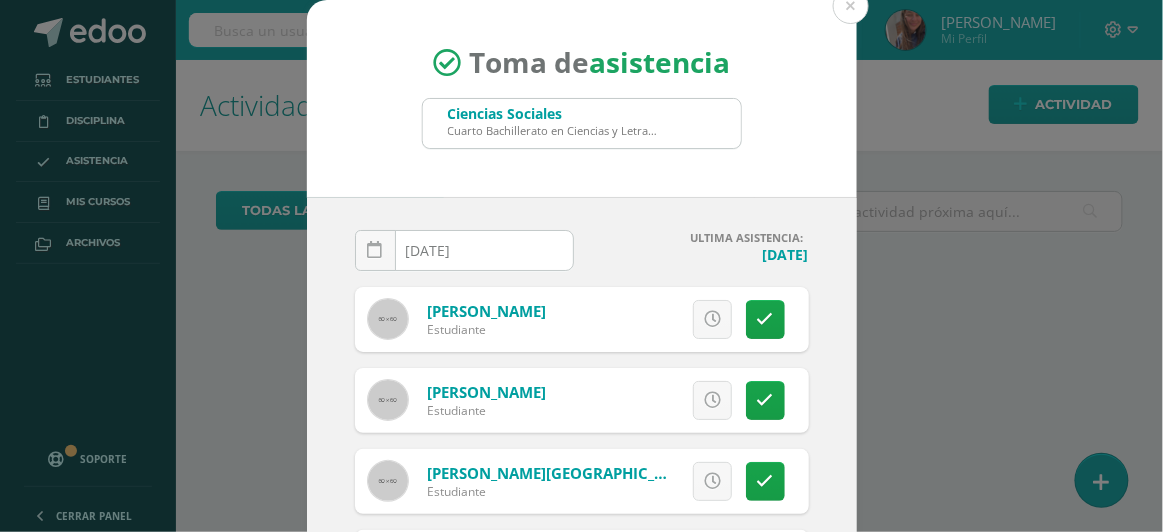 scroll, scrollTop: 135, scrollLeft: 0, axis: vertical 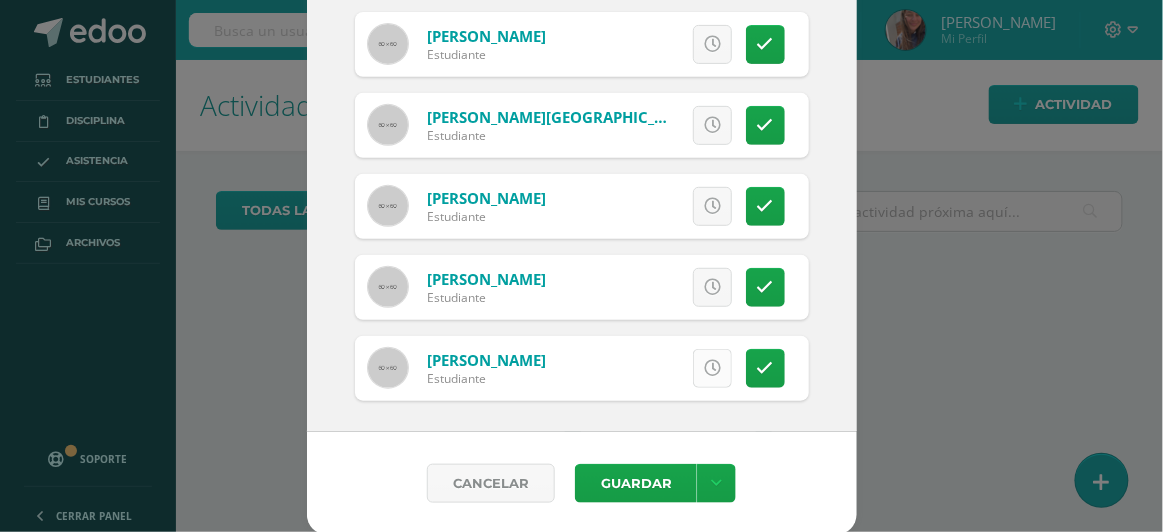 click at bounding box center (712, 368) 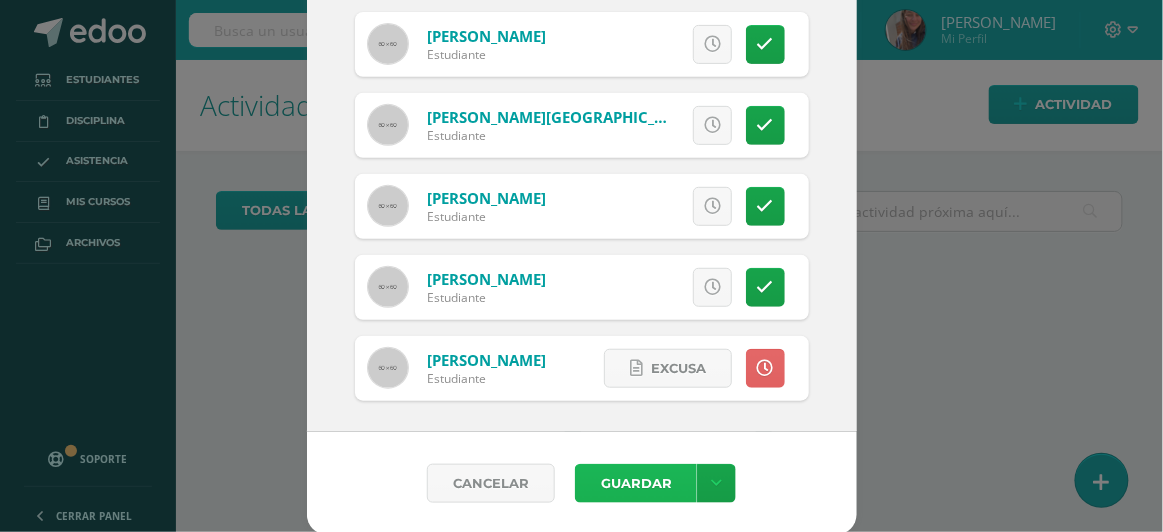 click on "Guardar" at bounding box center (636, 483) 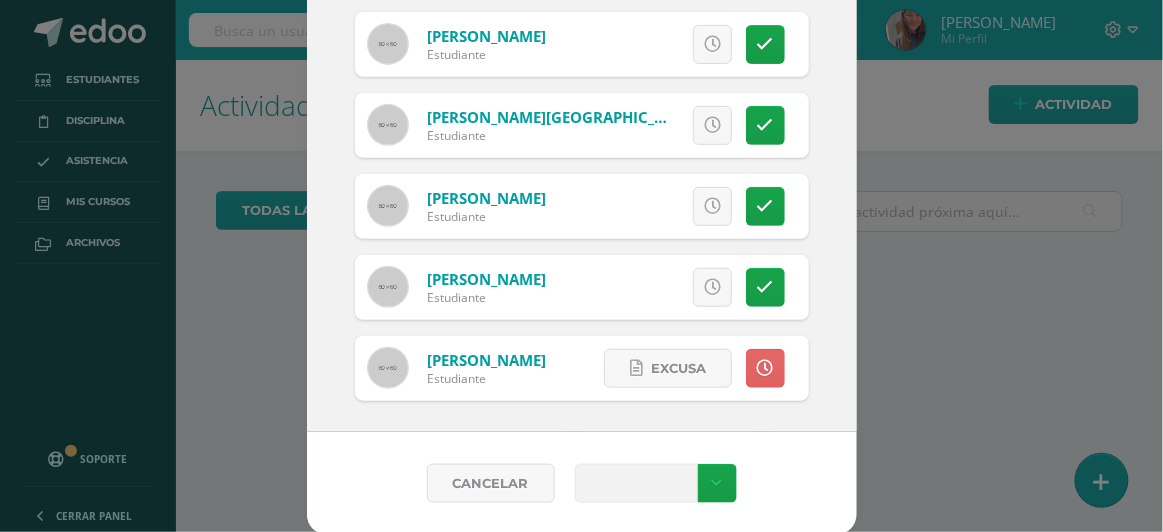 click on "Toma de  asistencia Ciencias Sociales Cuarto Bachillerato en Ciencias y Letras con Orientacion en Diseno Grafico 'A' cuarto bachillerato
2025-07-10
July, 2025 Mo Tu We Th Fr Sa Su 30 1 2 3 4 5 6 7 8 9 10 11 12 13 14 15 16 17 18 19 20 21 22 23 24 25 26 27 28 29 30 31 1 2 3 4 5 6 7 8 9 10 false Clear date
ULTIMA ASISTENCIA:
Lunes, 7 de julio
Ya existe toma de asistencia registrada para el  Jueves, 10 de julio  para los estudiantes de  Ciencias Sociales Cuarto Bachillerato en Diseño Gráfico 'A' ." at bounding box center [581, 157] 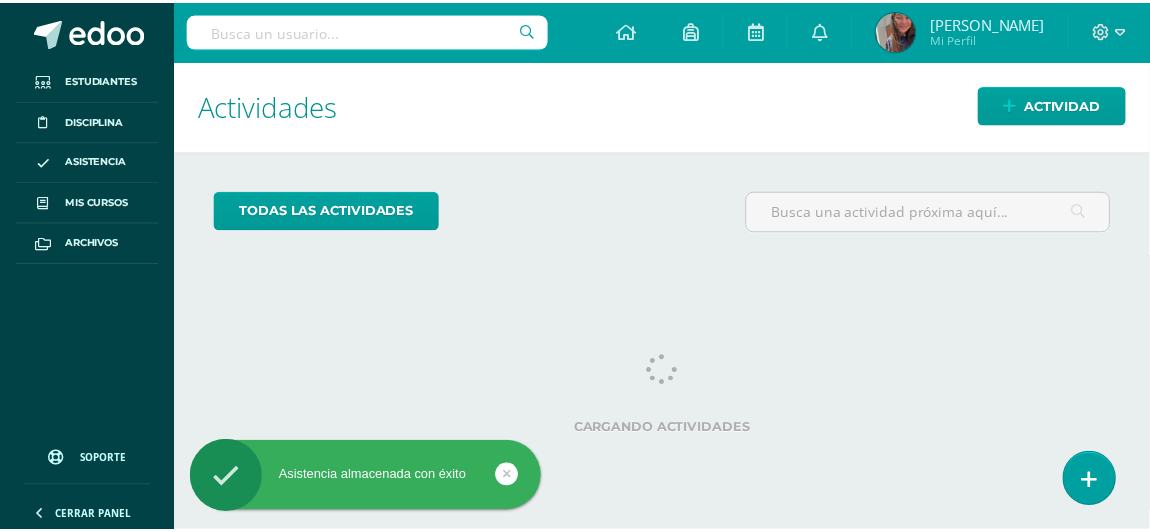 scroll, scrollTop: 0, scrollLeft: 0, axis: both 